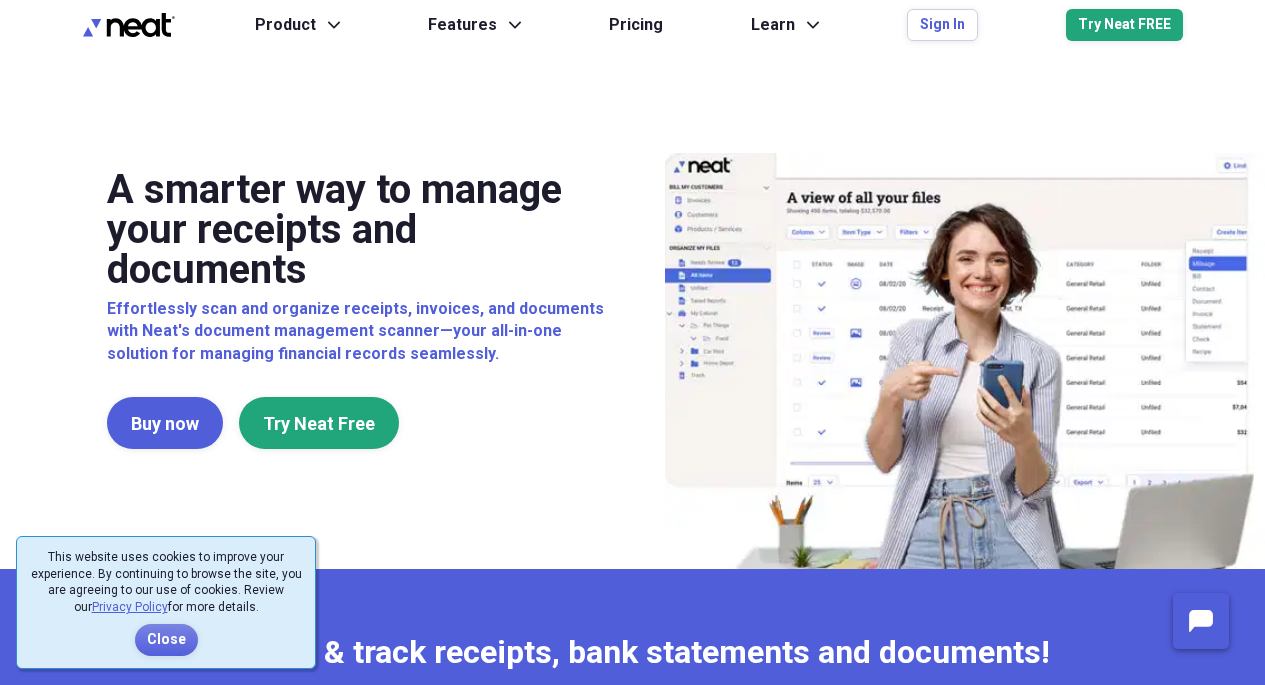 scroll, scrollTop: 0, scrollLeft: 0, axis: both 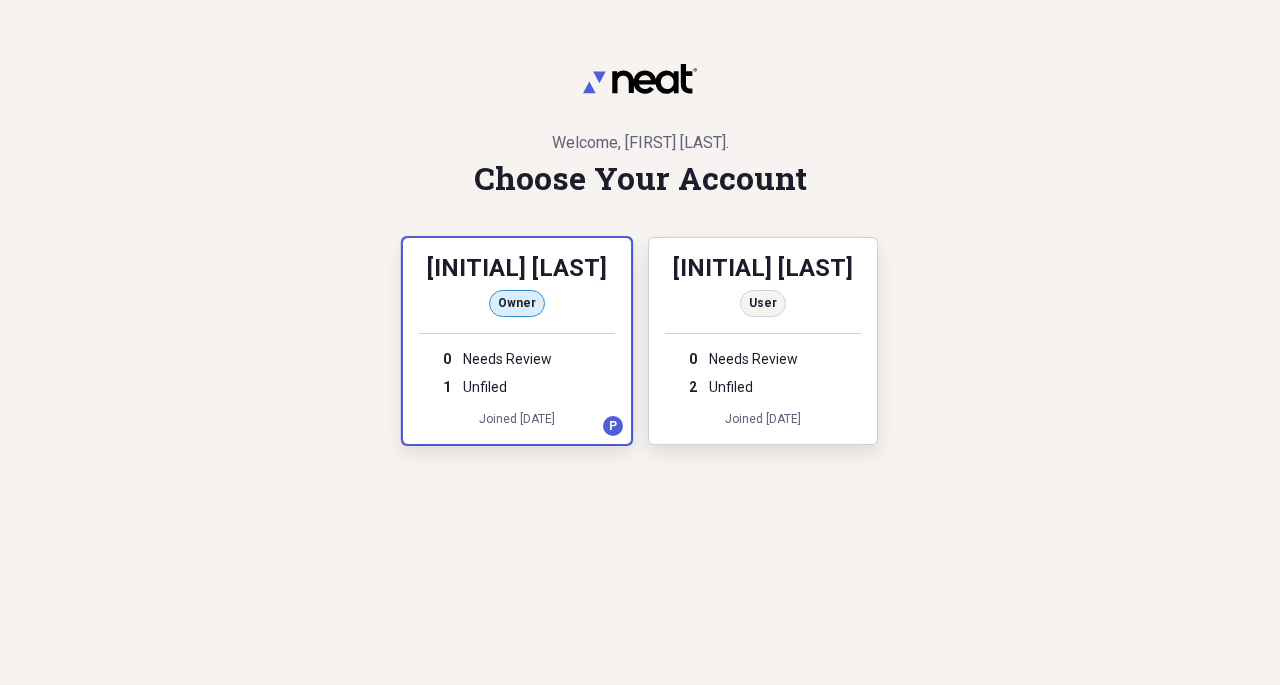 click on "[INITIAL] [LAST]" at bounding box center [517, 270] 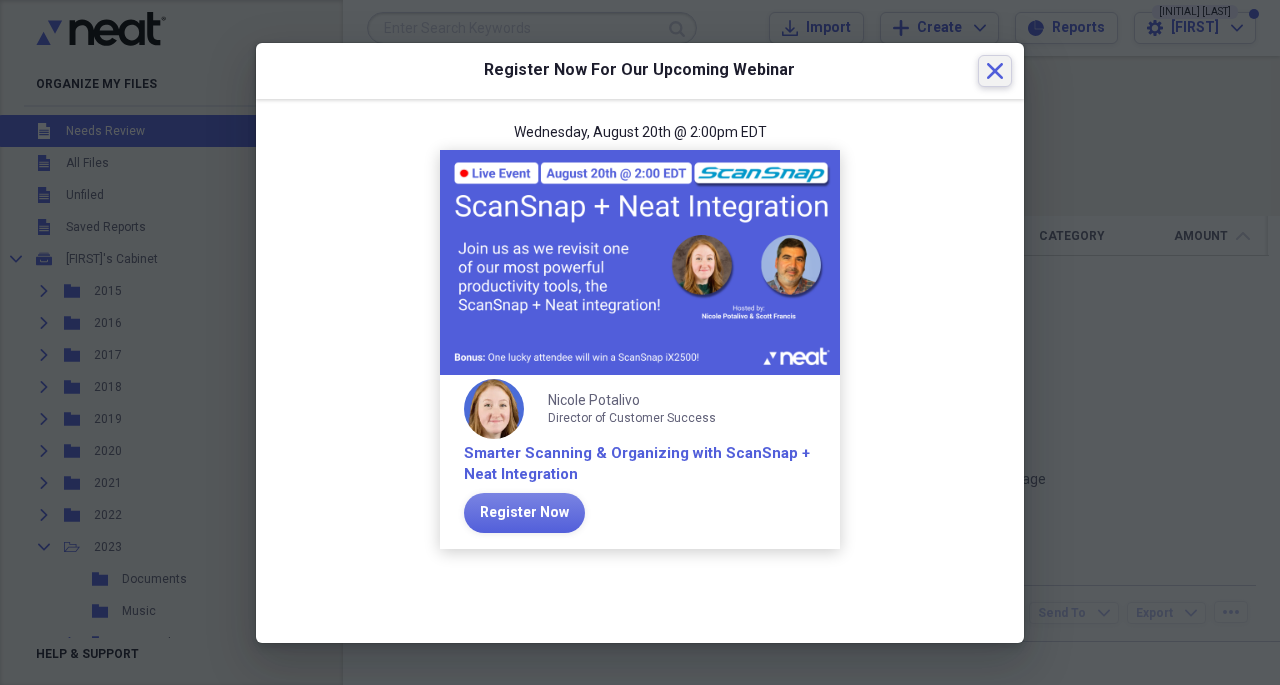 click on "Close" at bounding box center (995, 71) 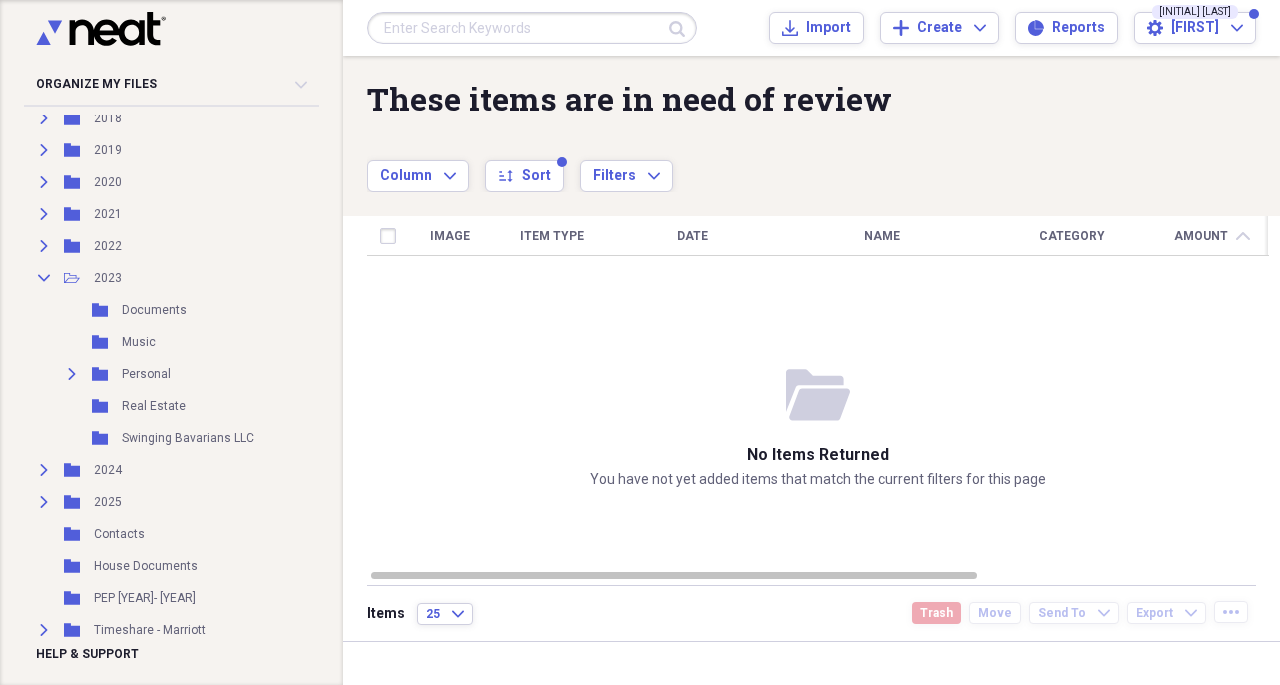 scroll, scrollTop: 293, scrollLeft: 0, axis: vertical 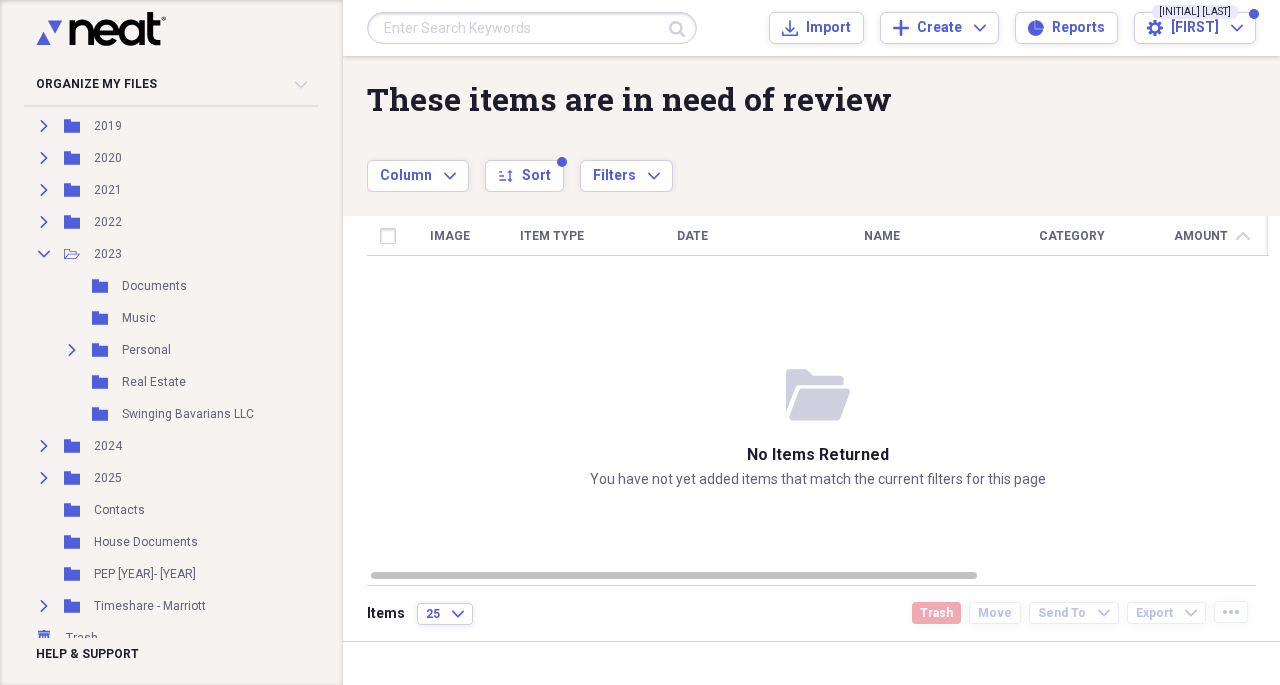 click on "Expand" 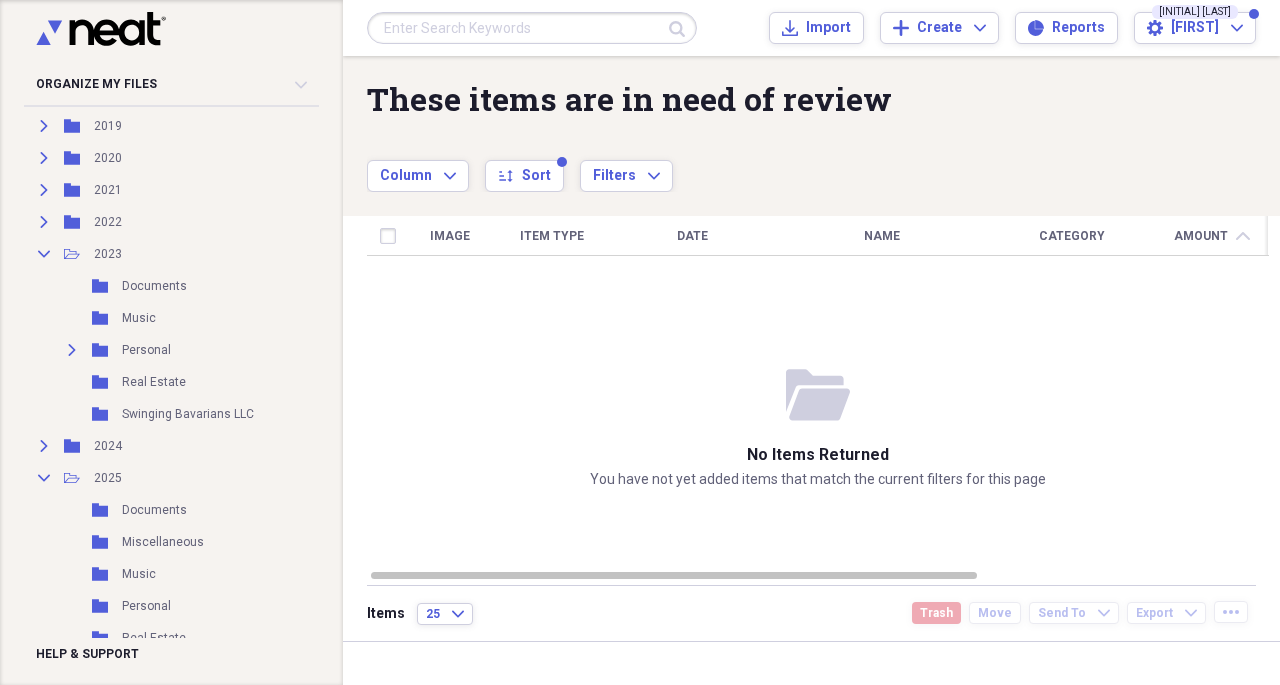 click on "Documents" at bounding box center [154, 510] 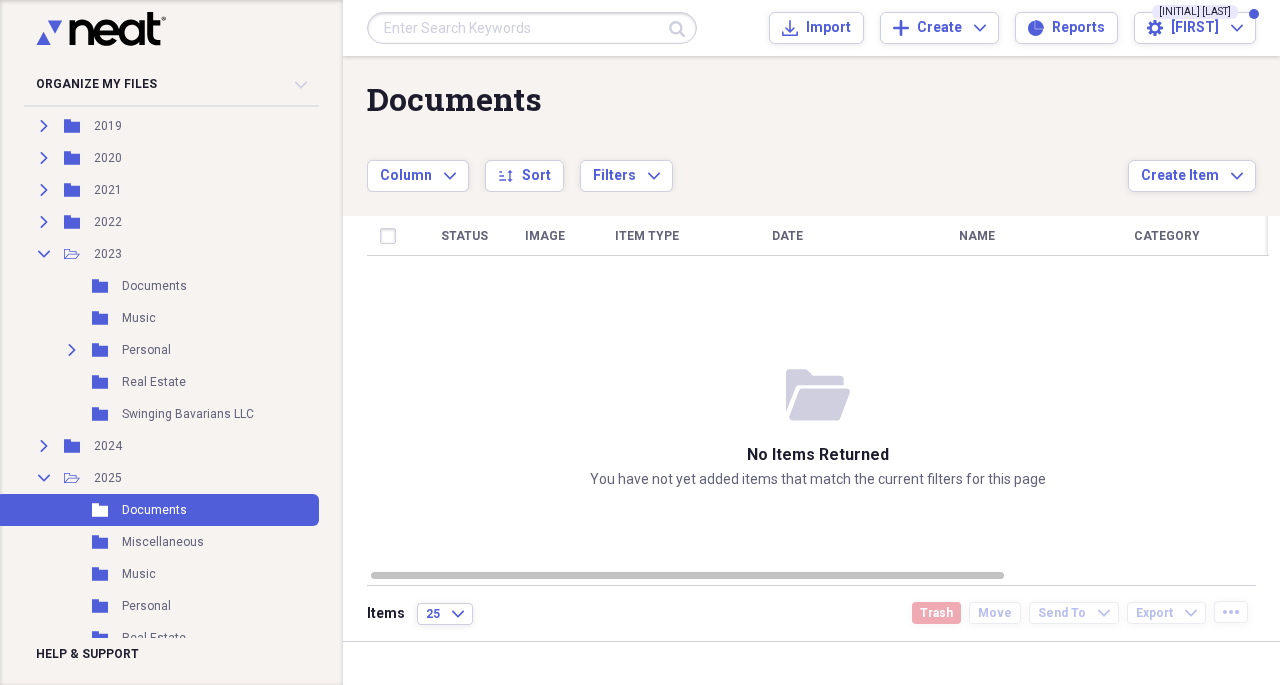 click on "Expand" 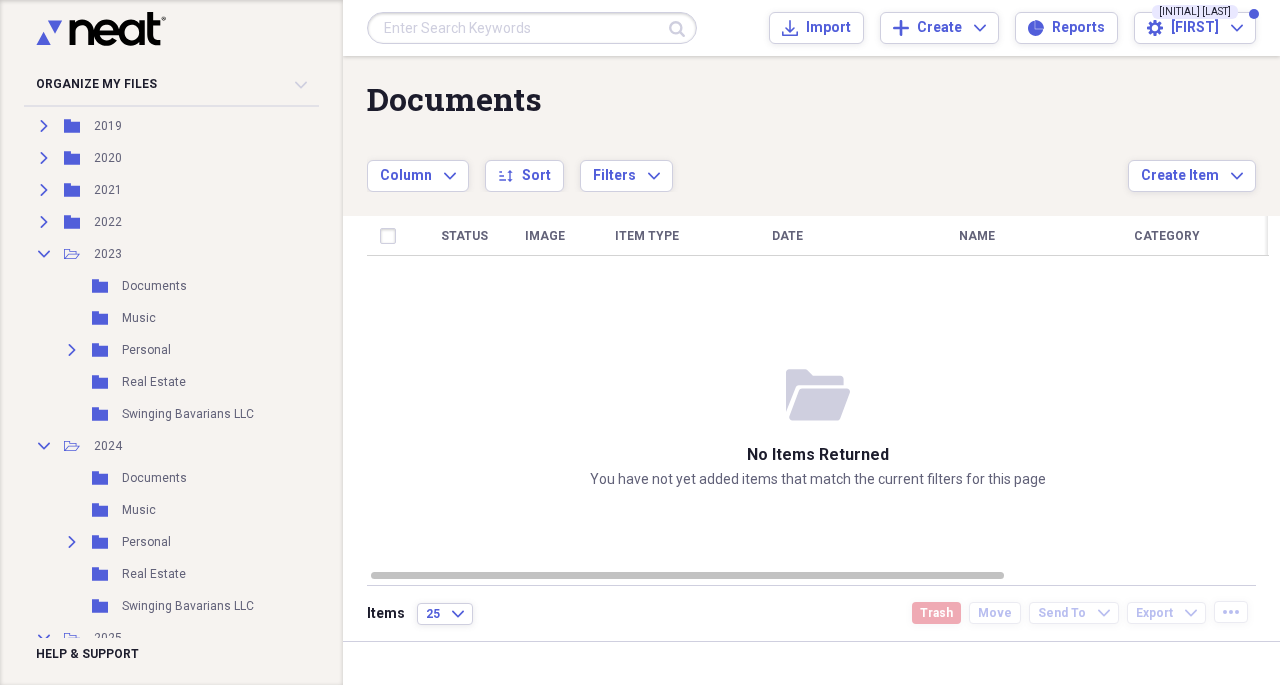 click on "Documents" at bounding box center [154, 478] 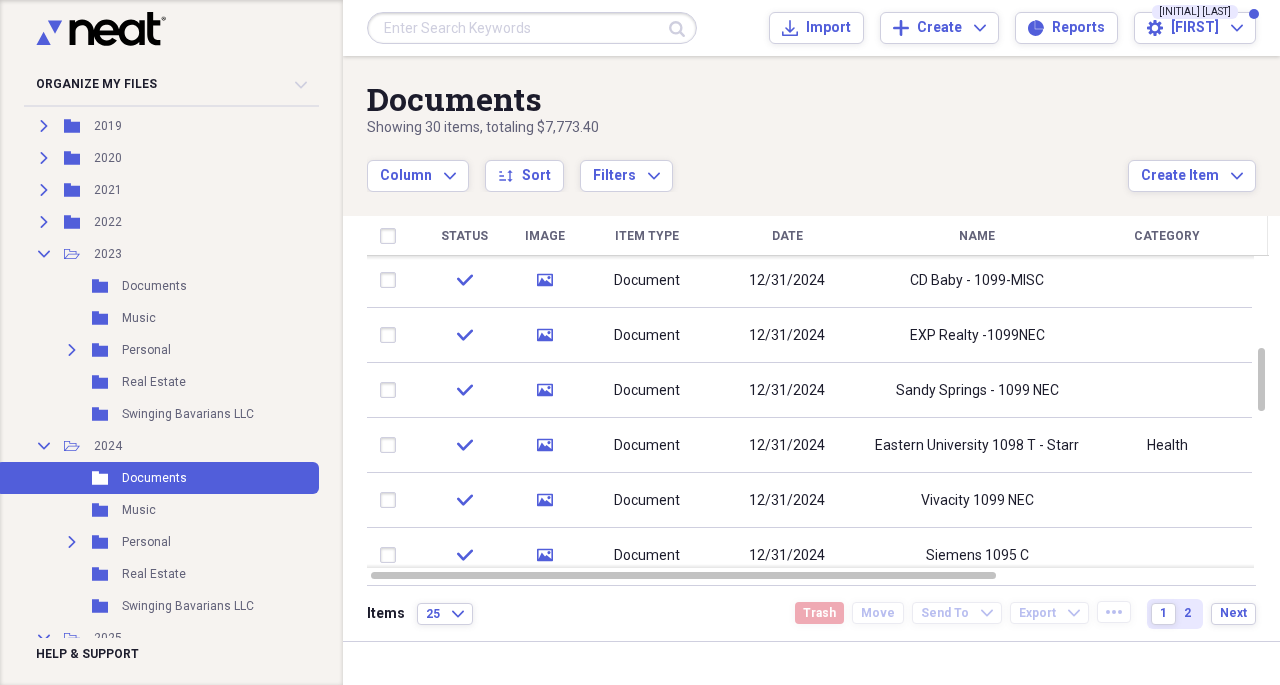 click on "EXP Realty -1099NEC" at bounding box center [977, 336] 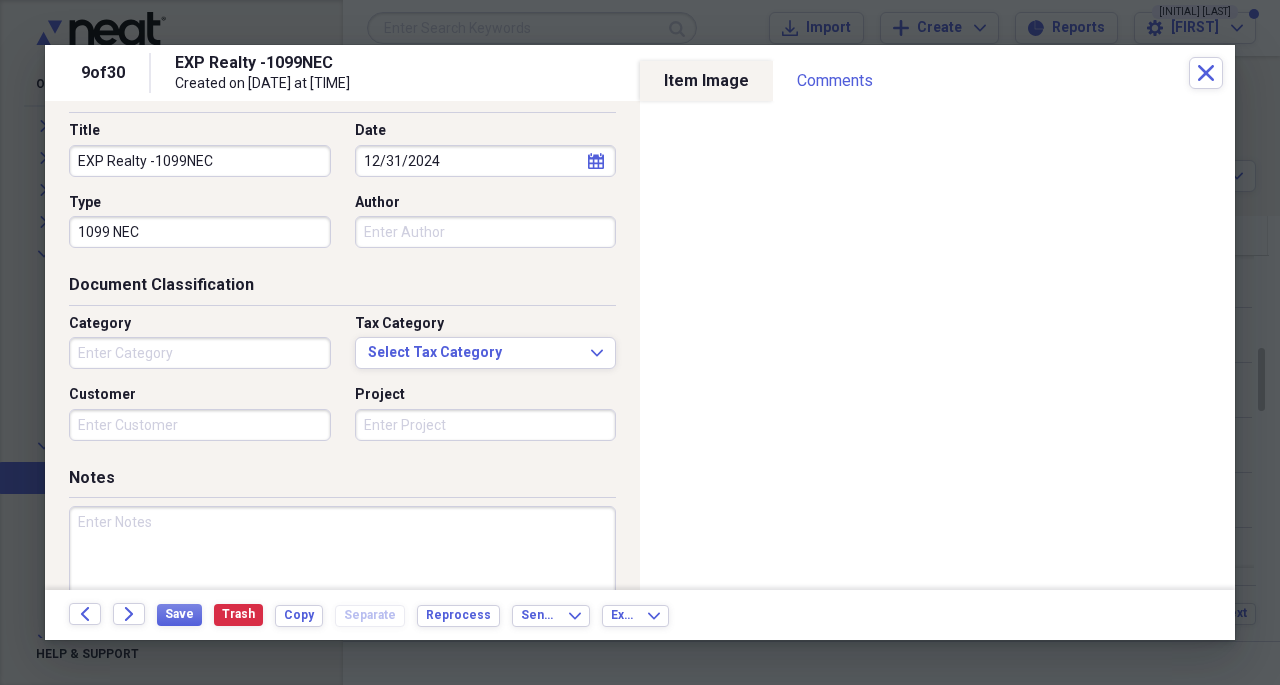 scroll, scrollTop: 128, scrollLeft: 0, axis: vertical 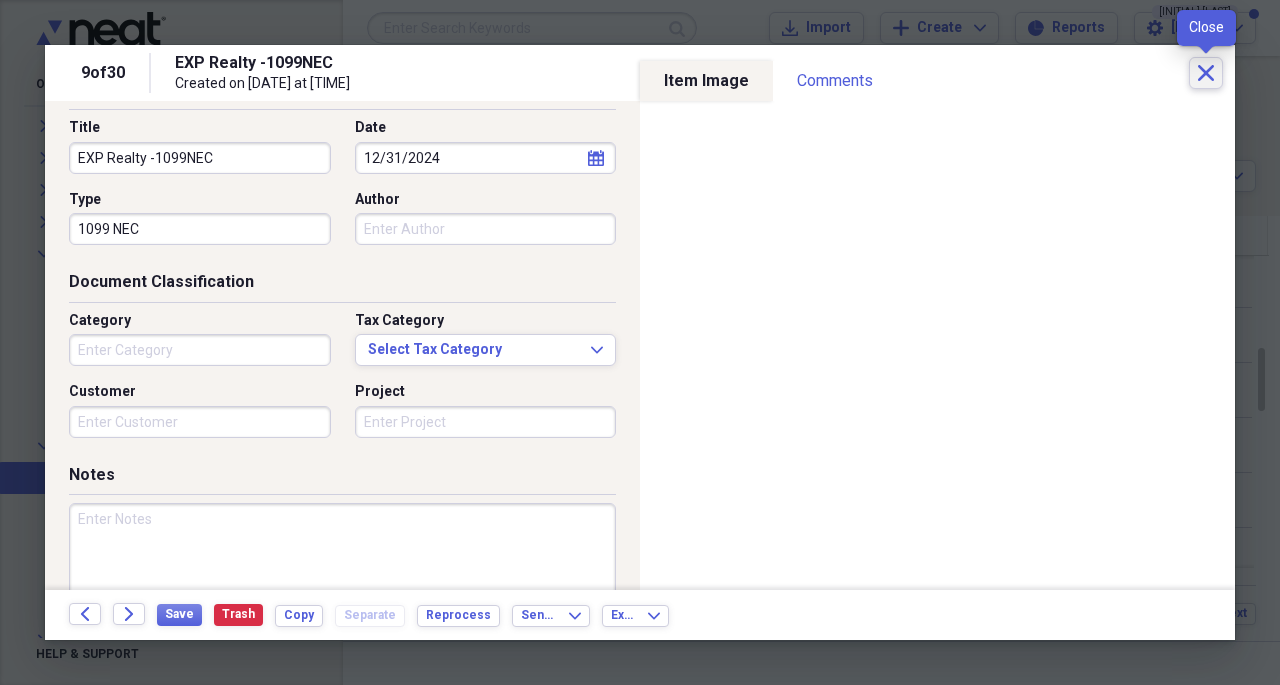 click 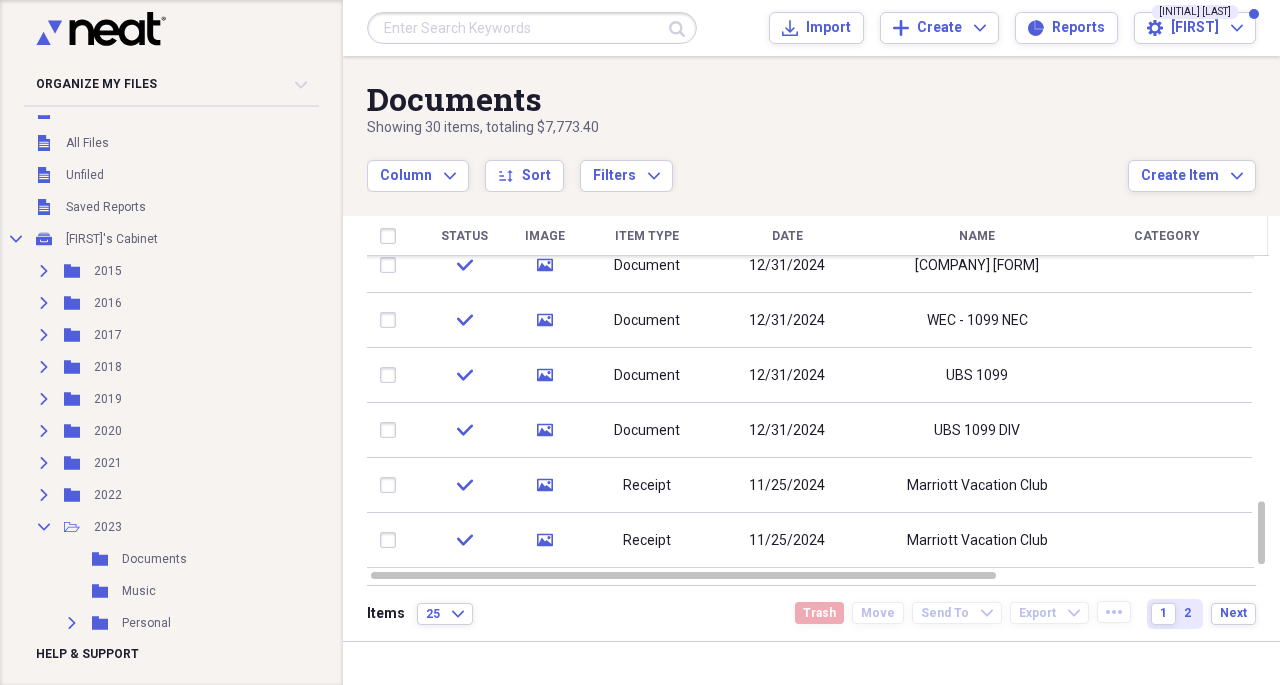 scroll, scrollTop: 0, scrollLeft: 0, axis: both 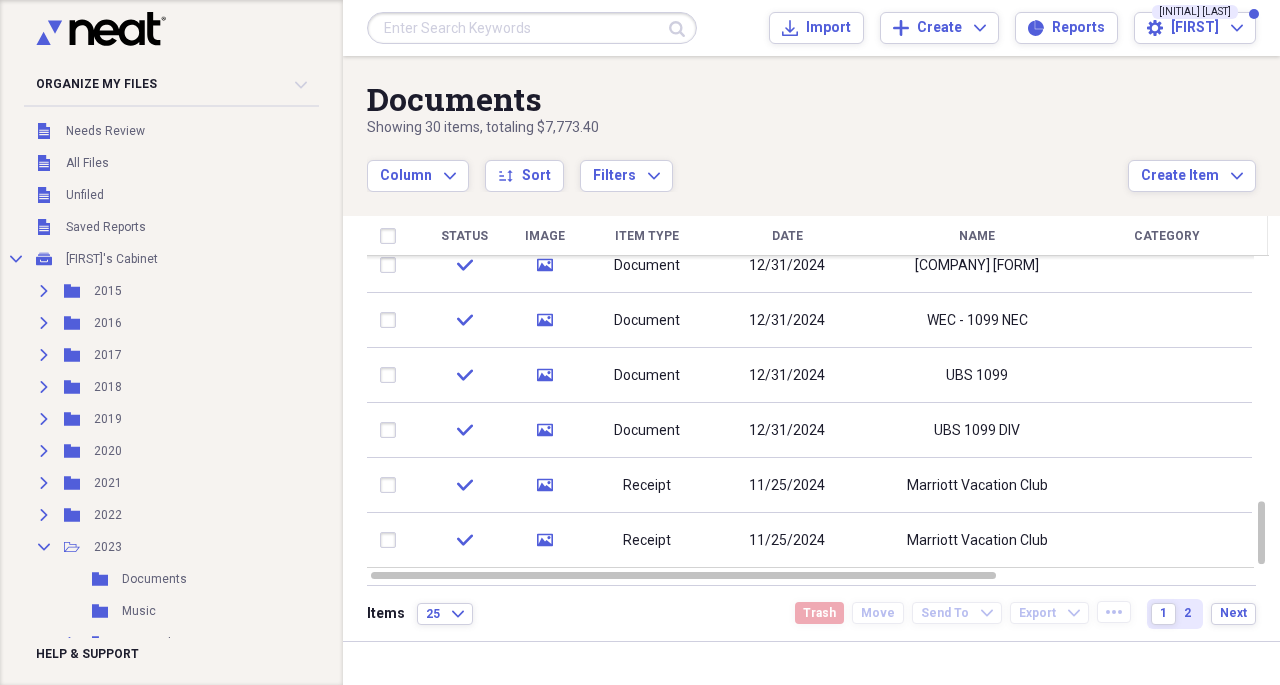 click on "Needs Review" at bounding box center [105, 131] 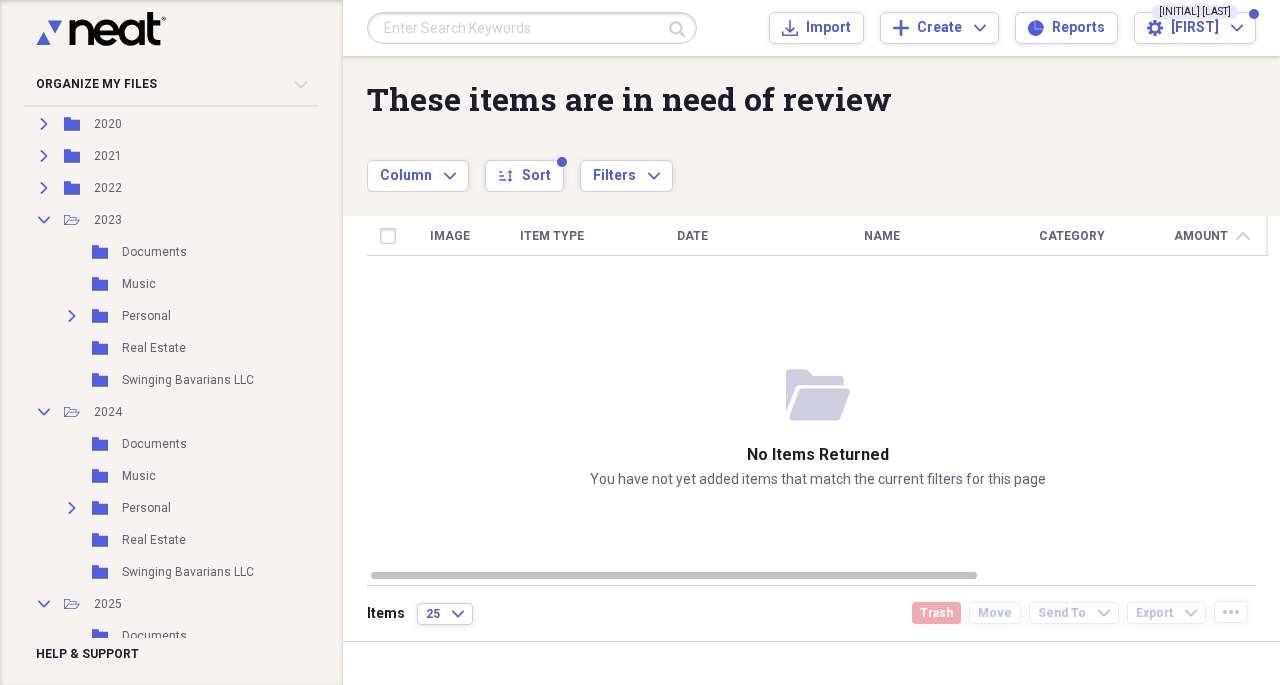 scroll, scrollTop: 330, scrollLeft: 0, axis: vertical 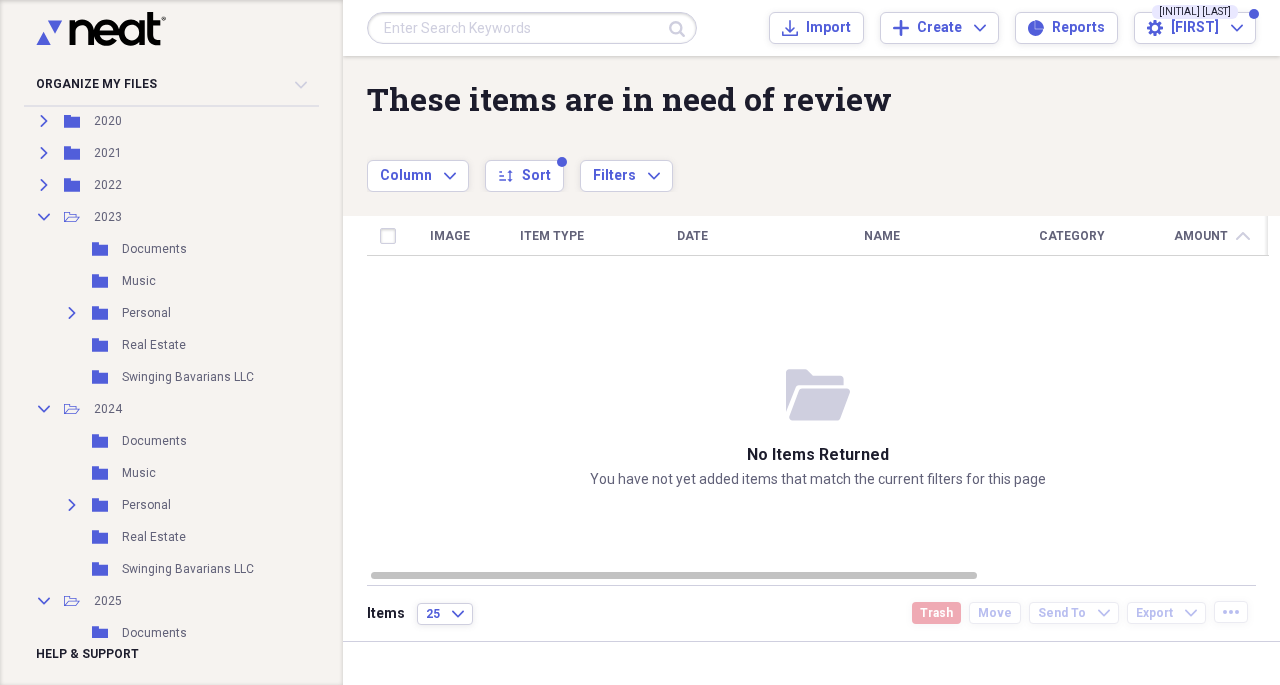 click on "Folder" 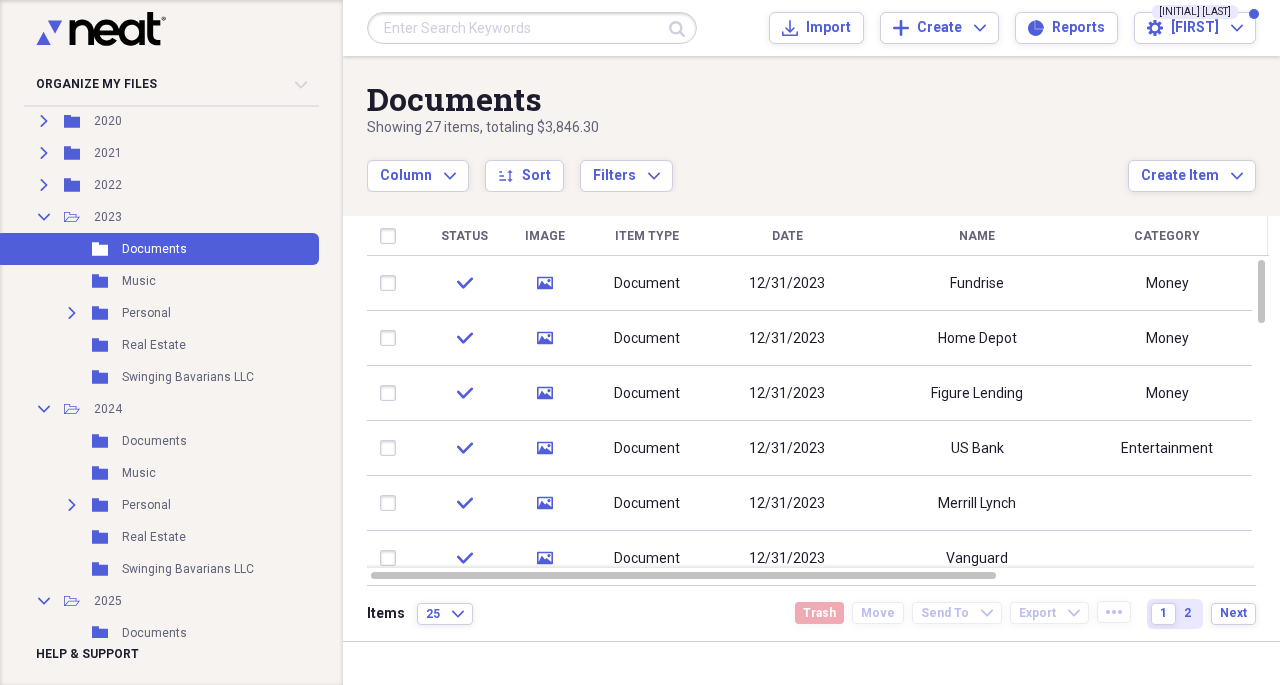 click on "Documents" at bounding box center [154, 441] 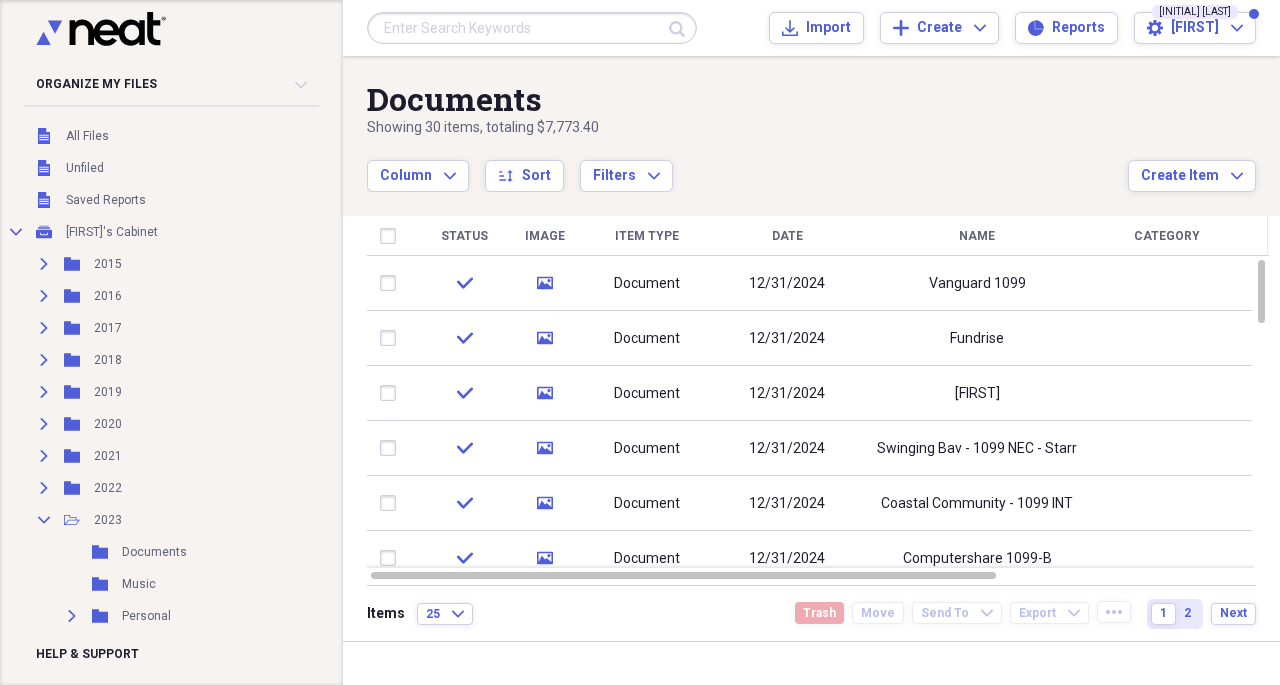 scroll, scrollTop: 0, scrollLeft: 0, axis: both 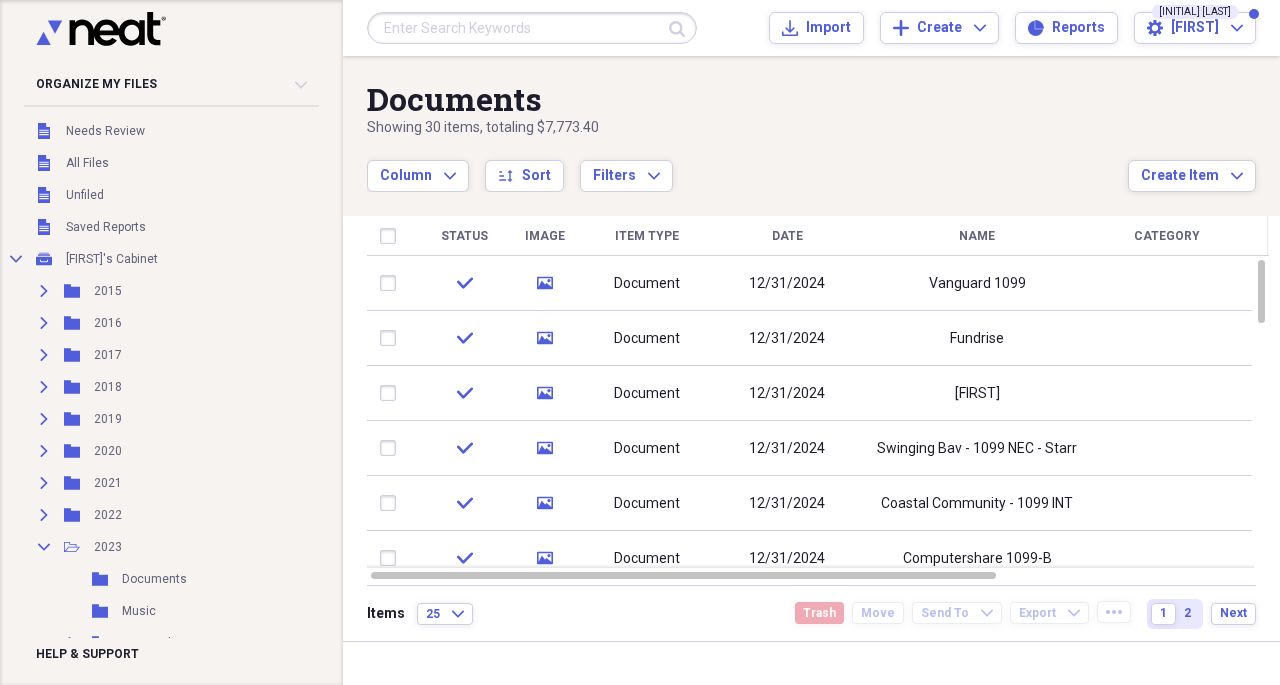 click on "Needs Review" at bounding box center [105, 131] 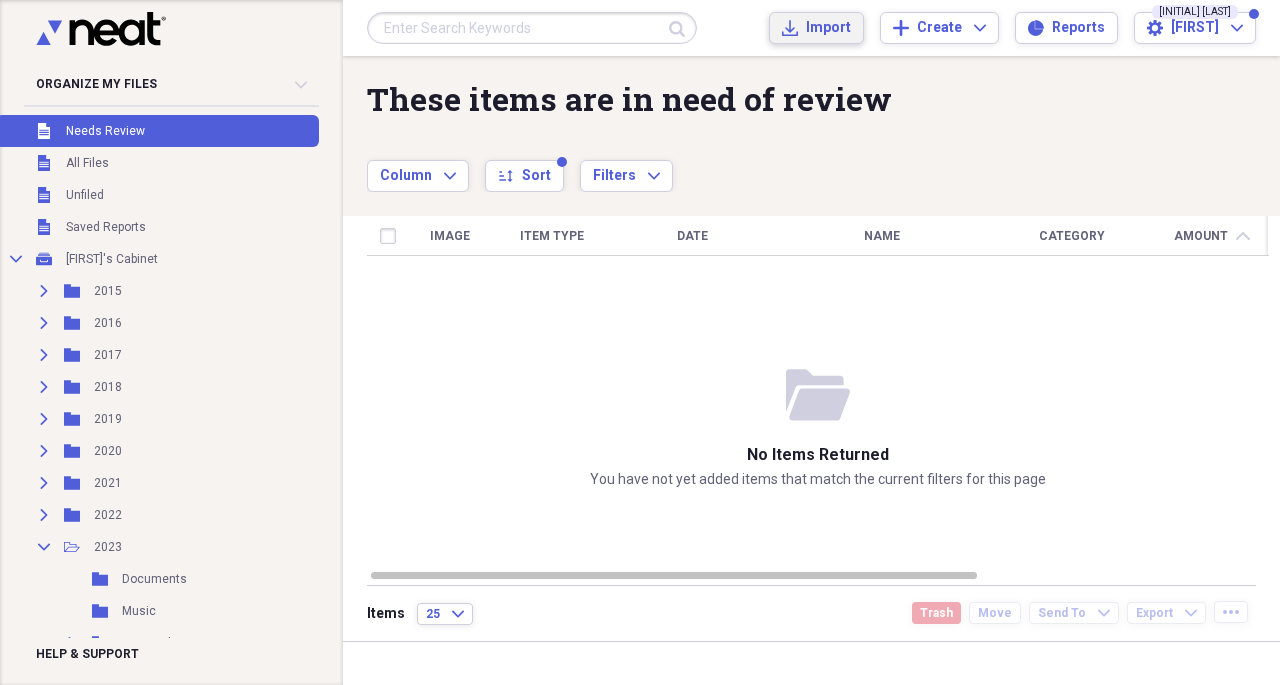 click on "Import" at bounding box center (828, 28) 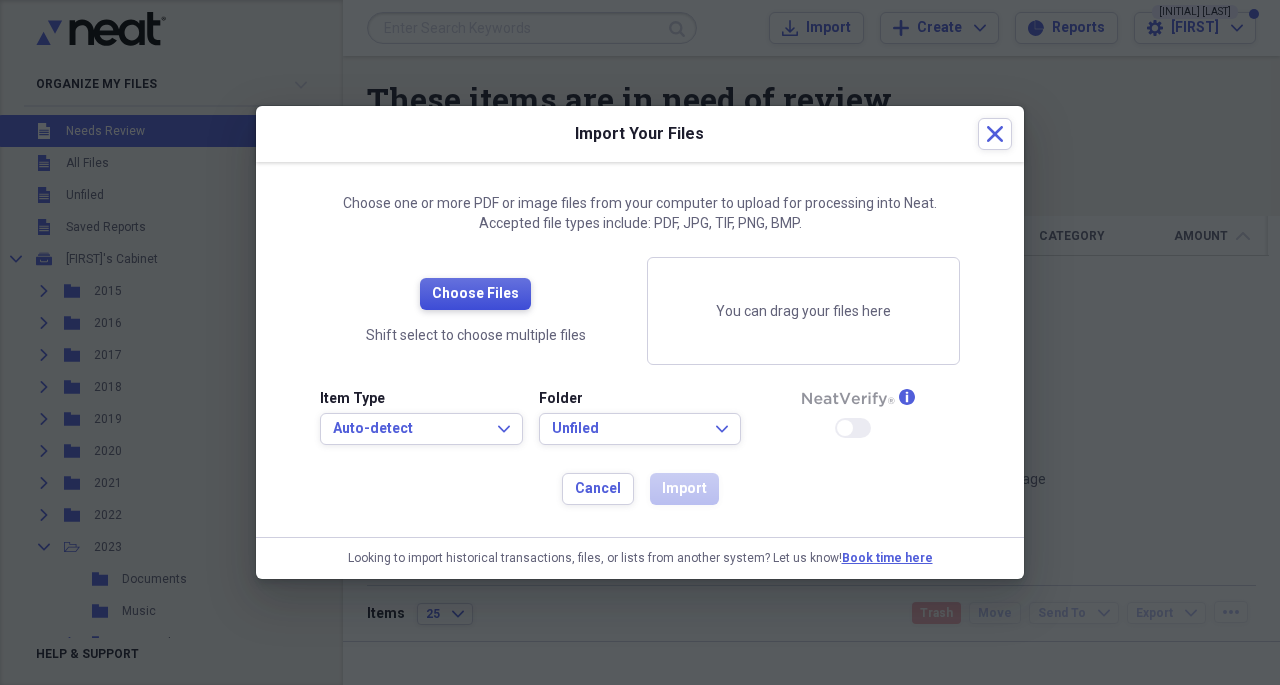 click on "Choose Files" at bounding box center (475, 294) 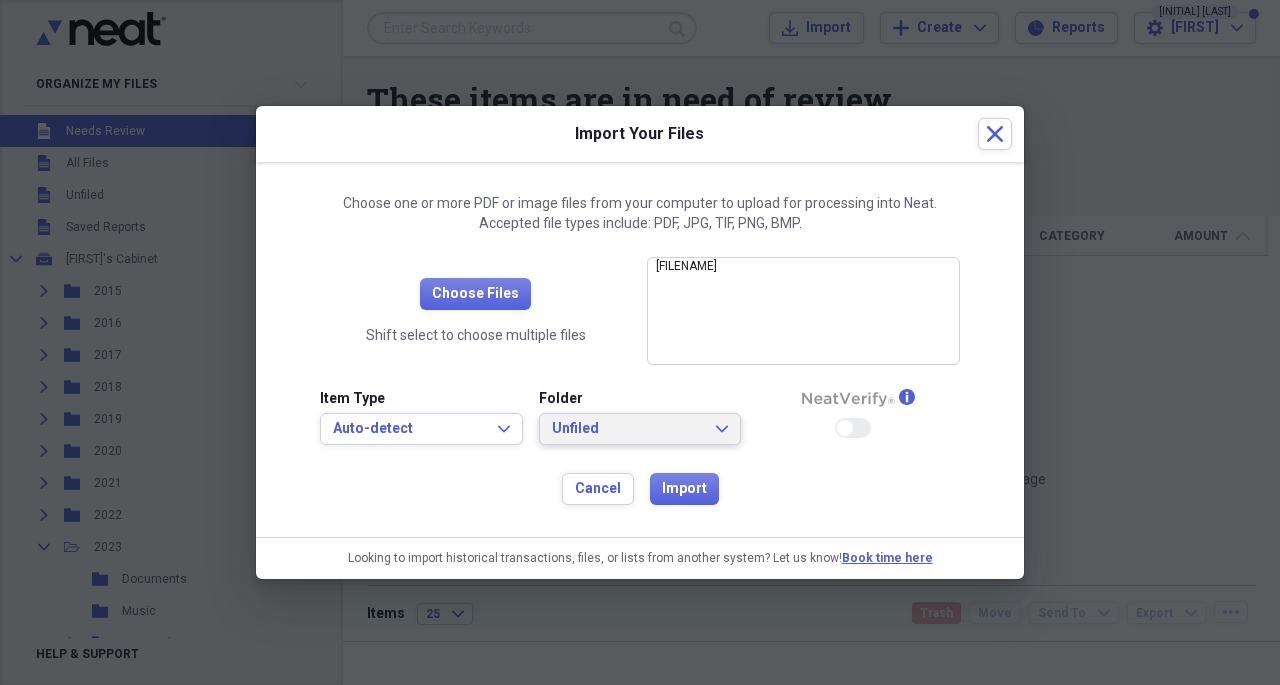 click on "Unfiled" at bounding box center [628, 429] 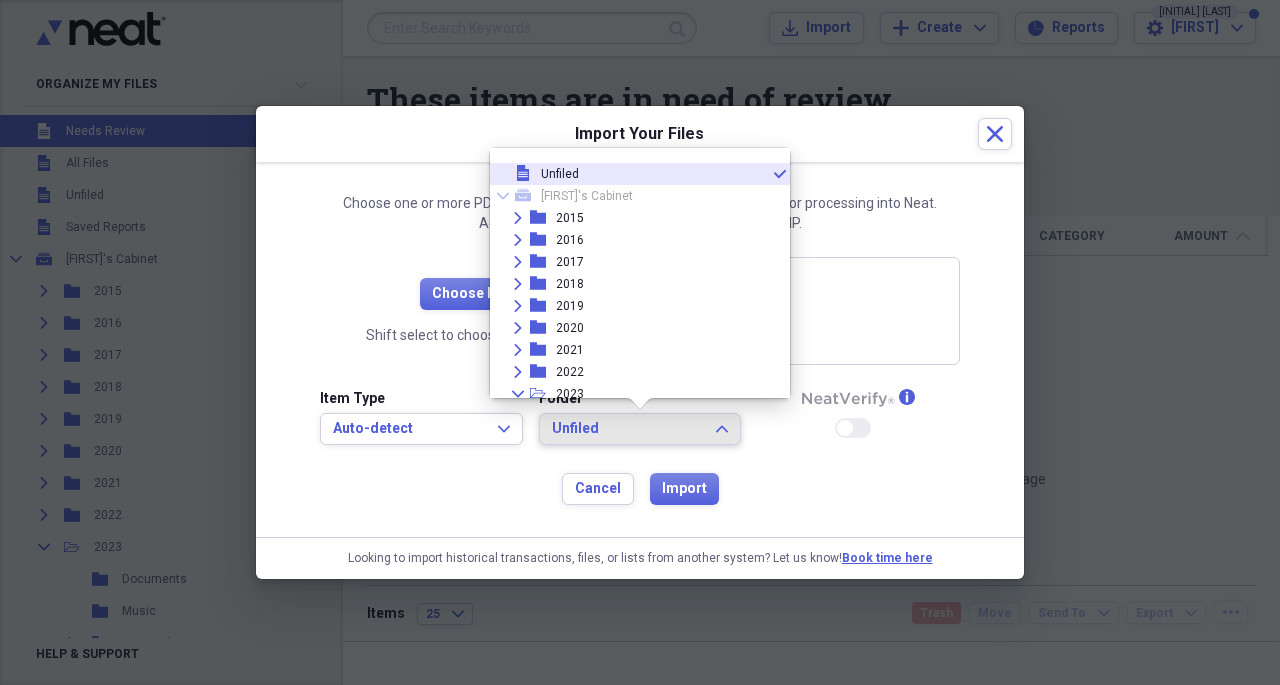 click on "Unfiled" at bounding box center [628, 429] 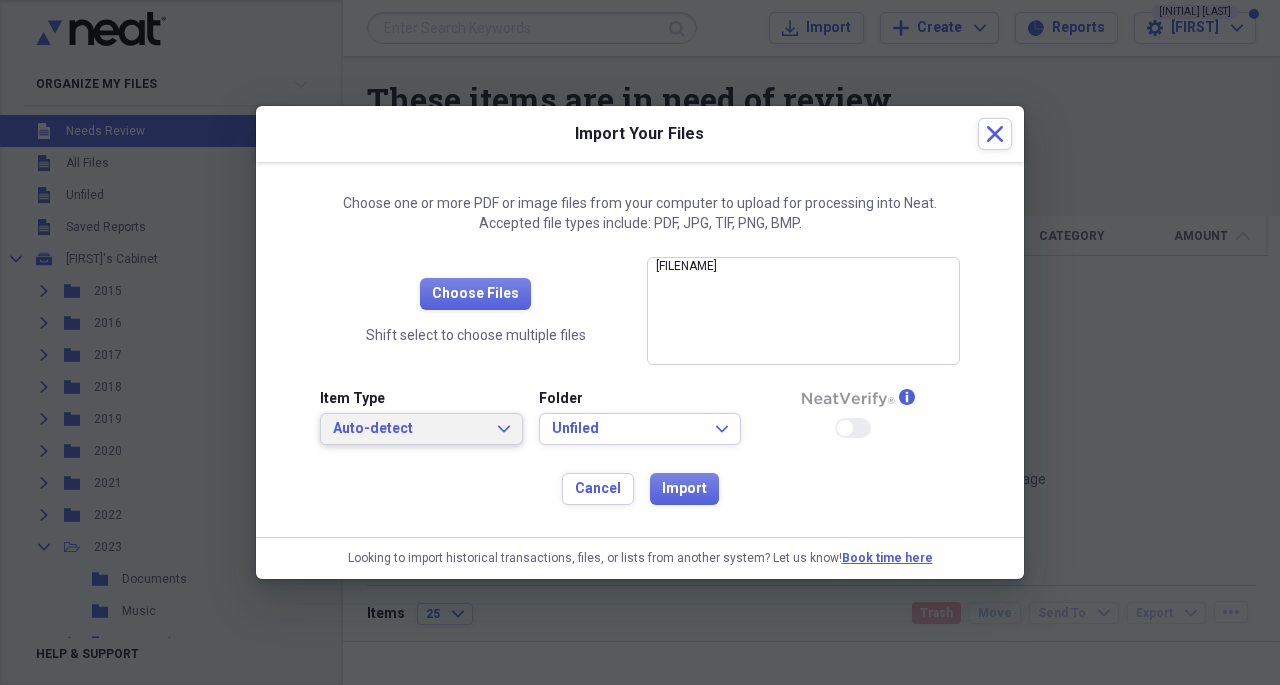 click on "Auto-detect Expand" at bounding box center [421, 429] 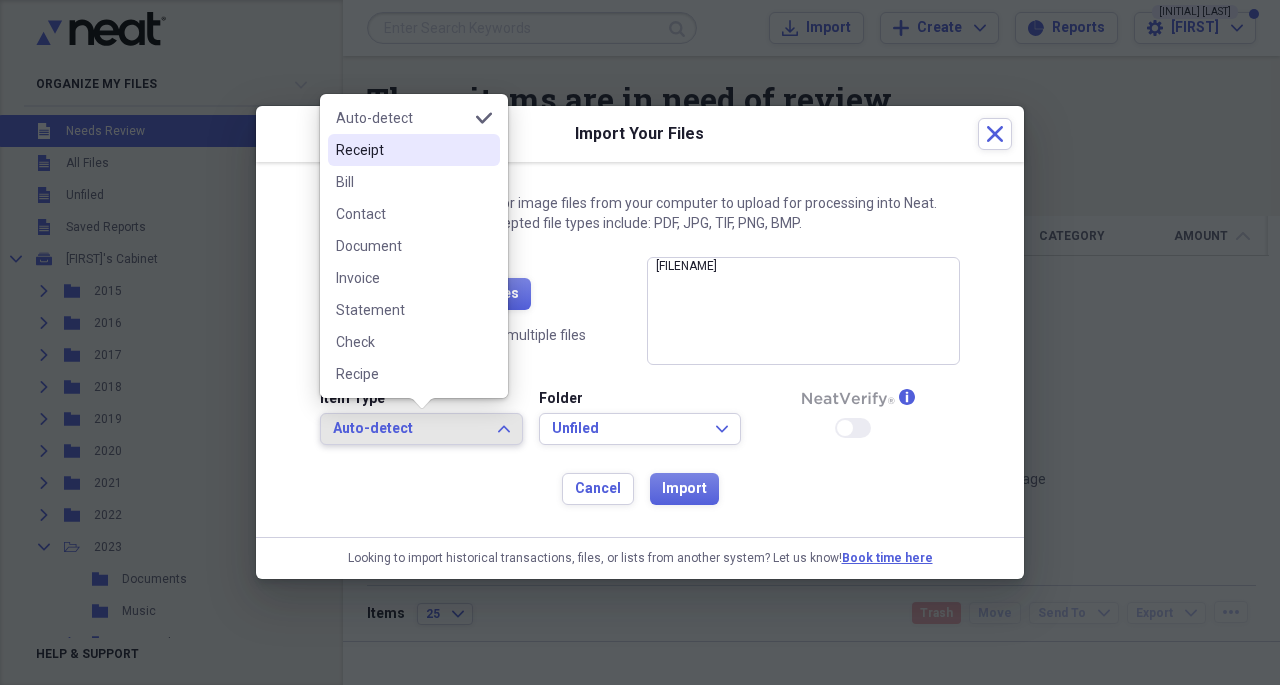 click on "Receipt" at bounding box center (414, 150) 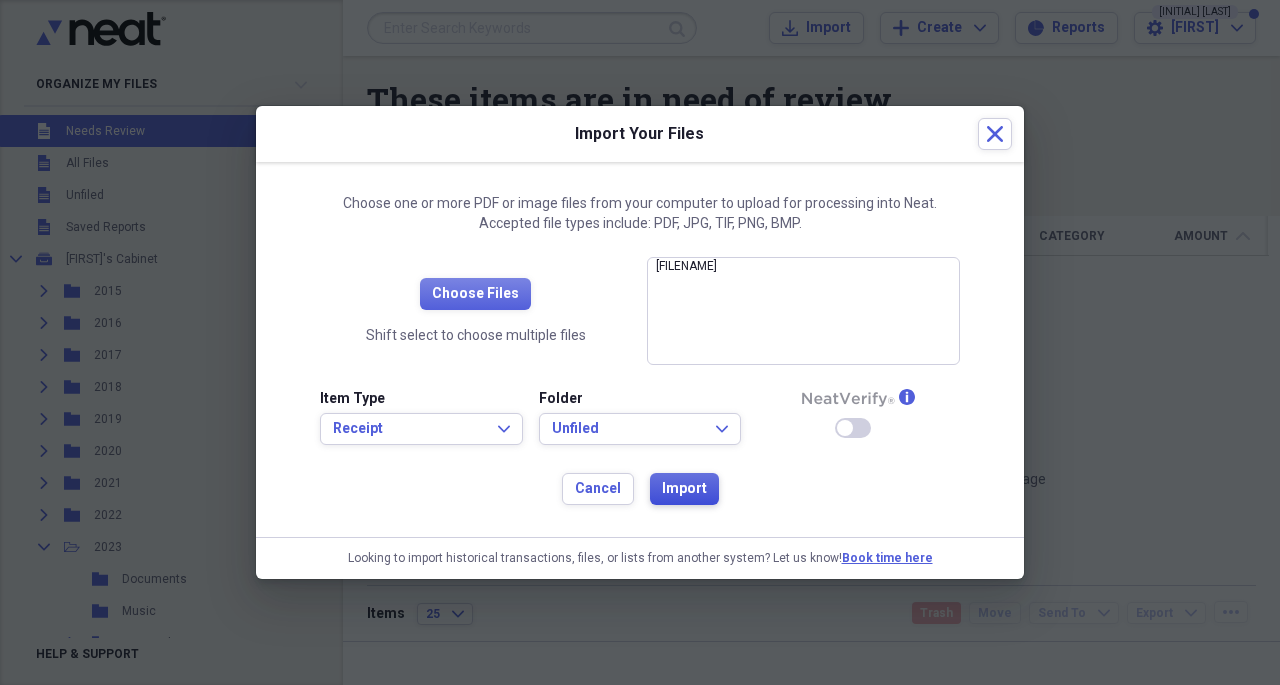 click on "Import" at bounding box center (684, 489) 